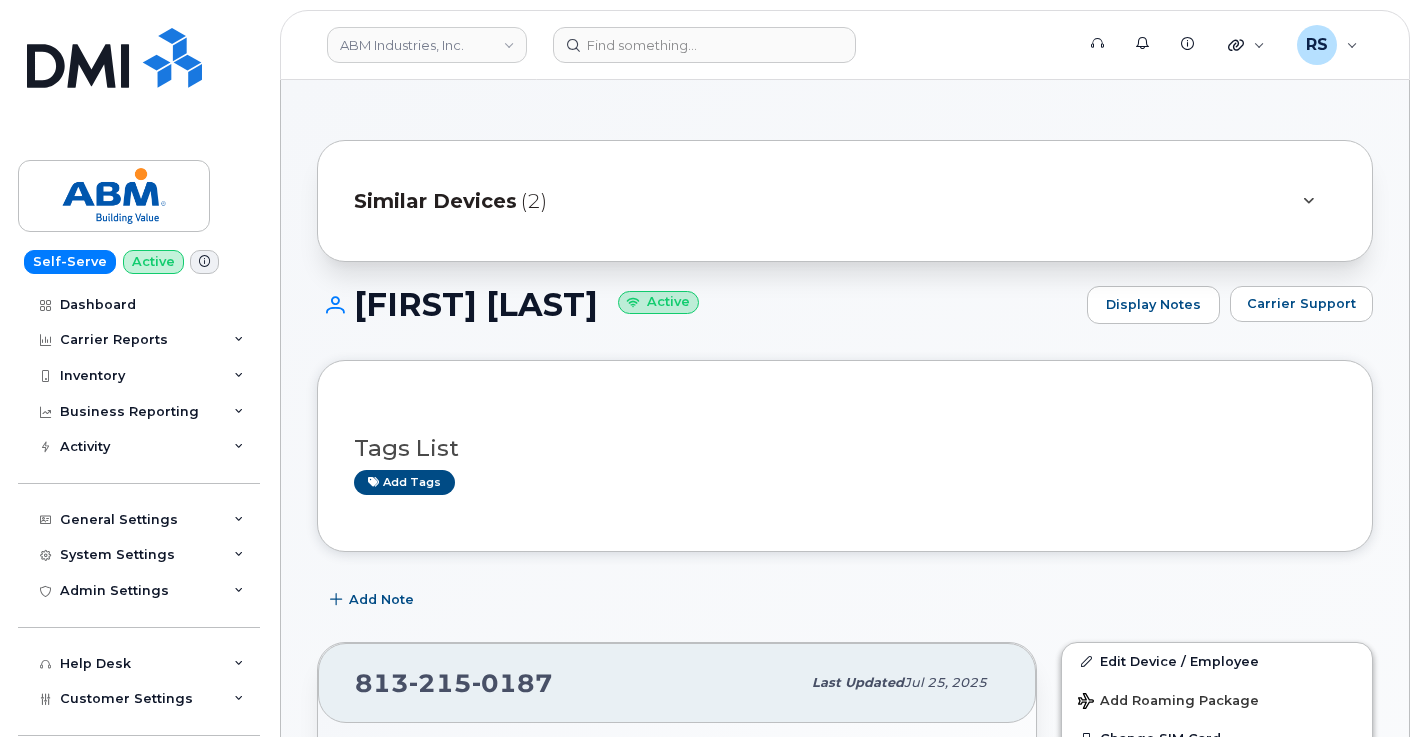 scroll, scrollTop: 67, scrollLeft: 0, axis: vertical 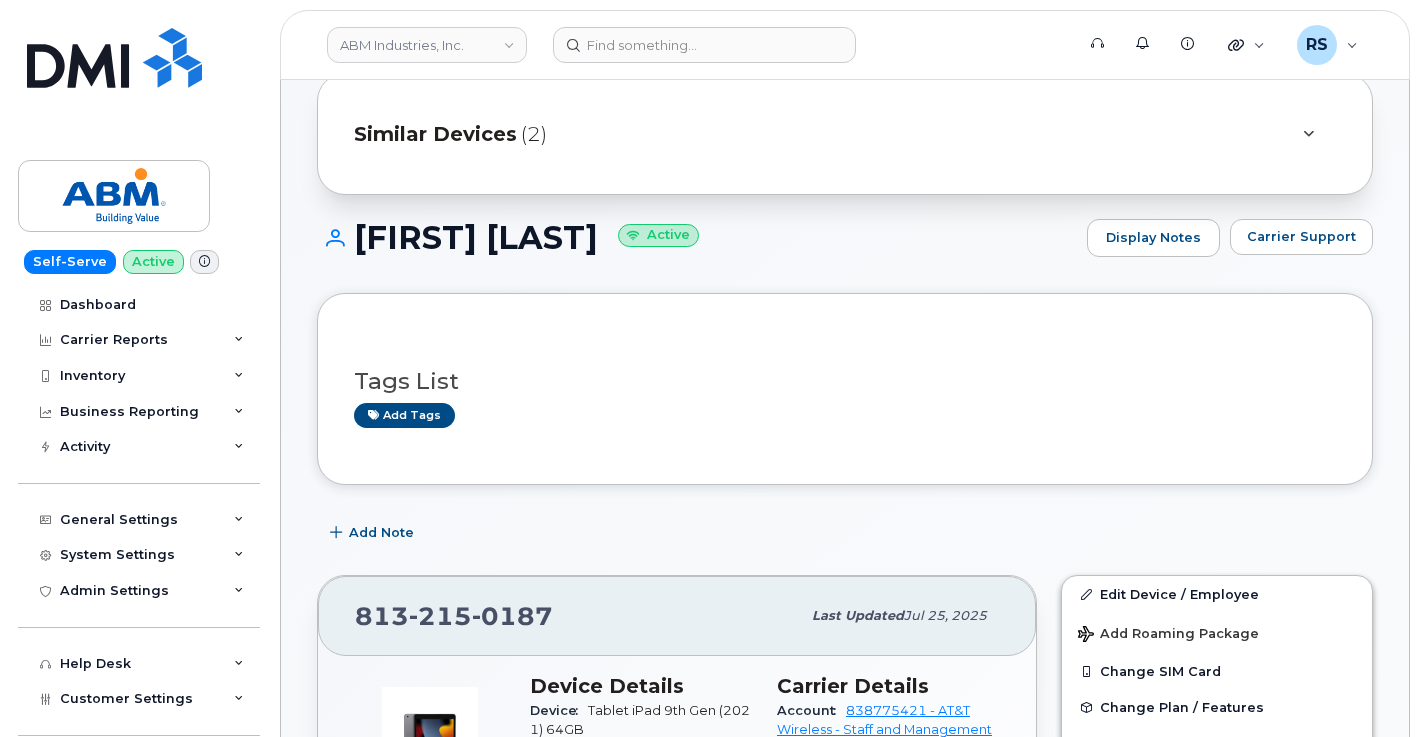 click on "Support Admin Console Add New Customer Customer Prospects Emails Sms Messages Dealers Accessories DB Carrier Plans/Features Orderable Products Roaming Packages Bell Account Executives Device Models" 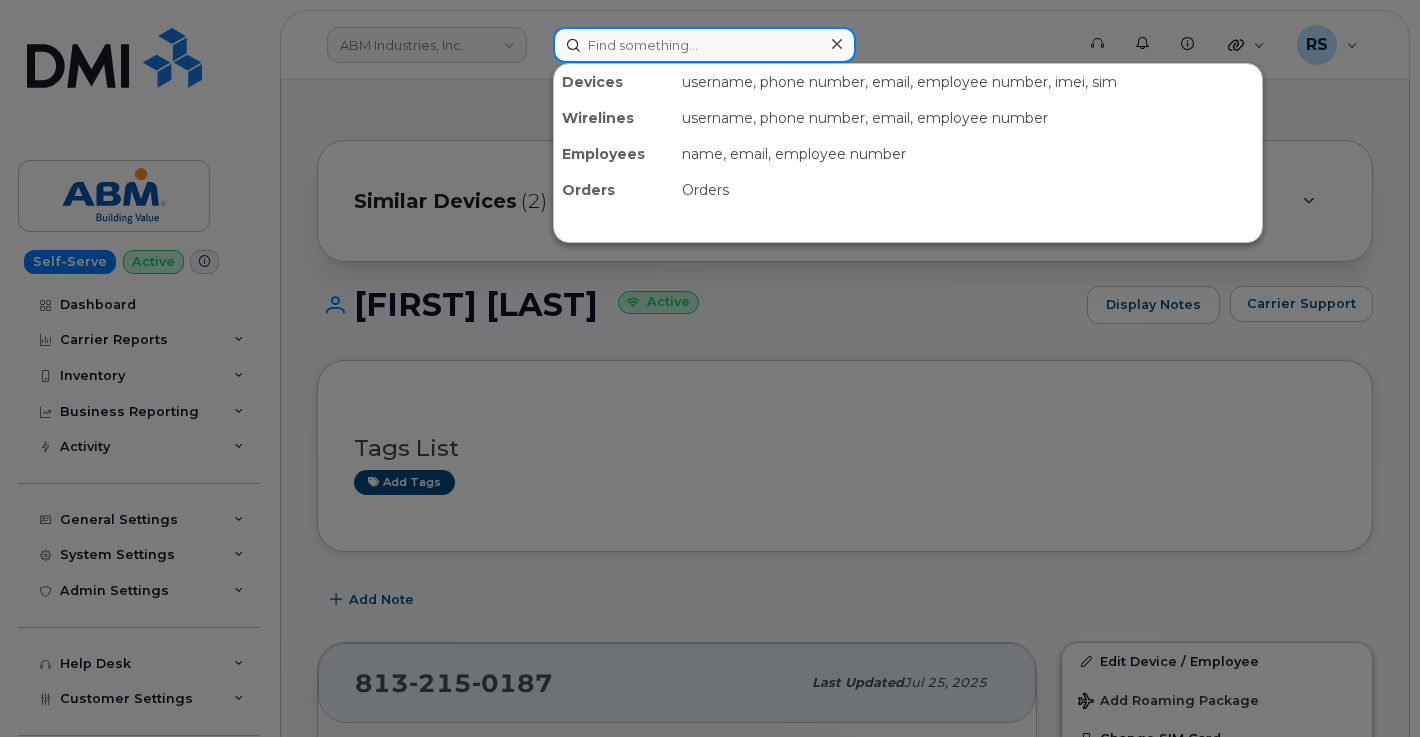 click at bounding box center [704, 45] 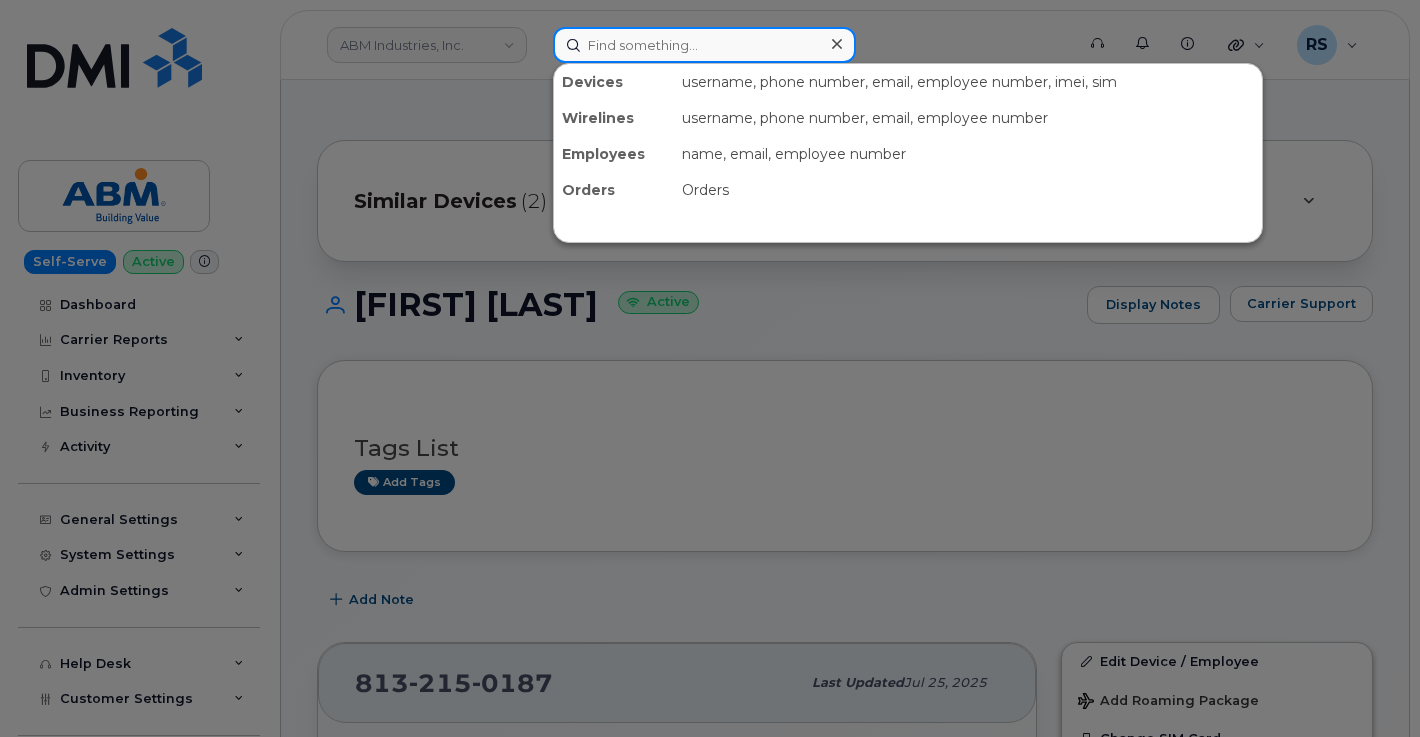 paste on "480-268-4959" 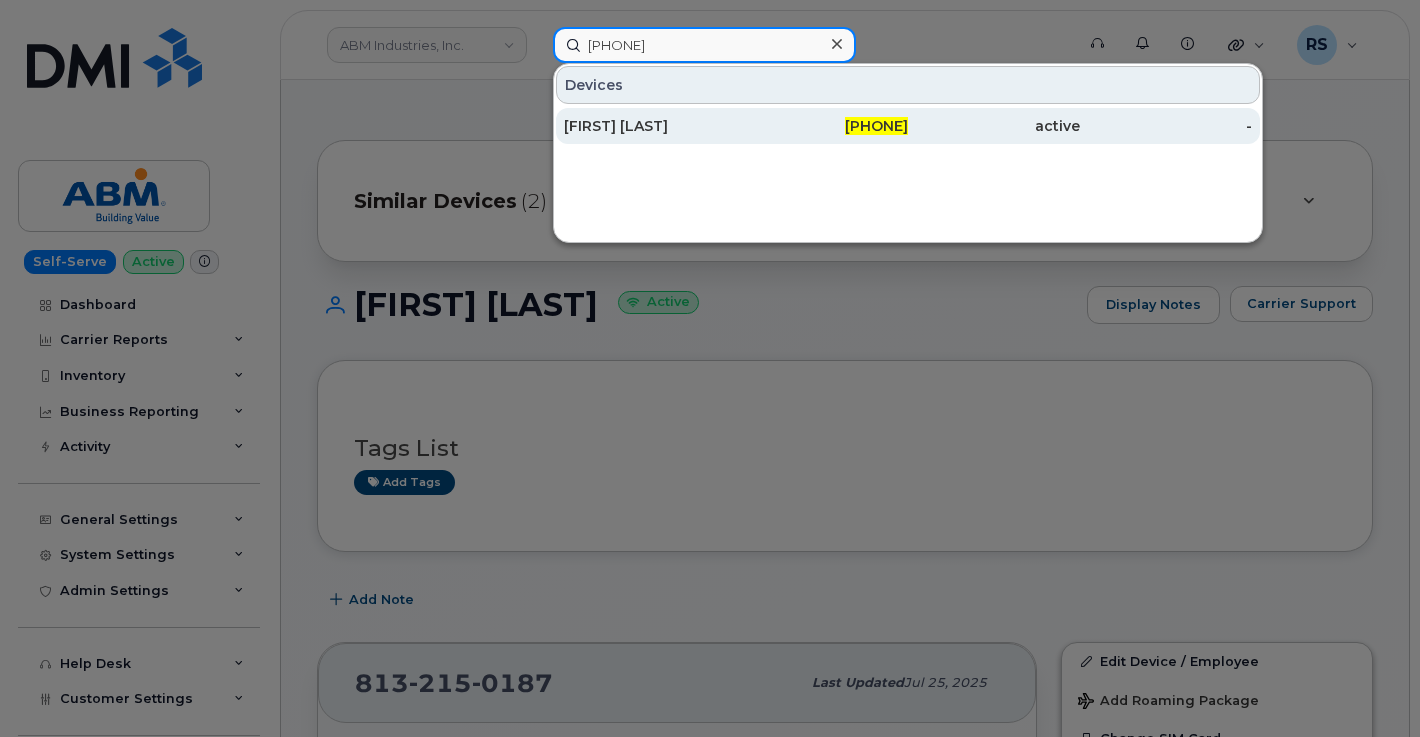 type on "480-268-4959" 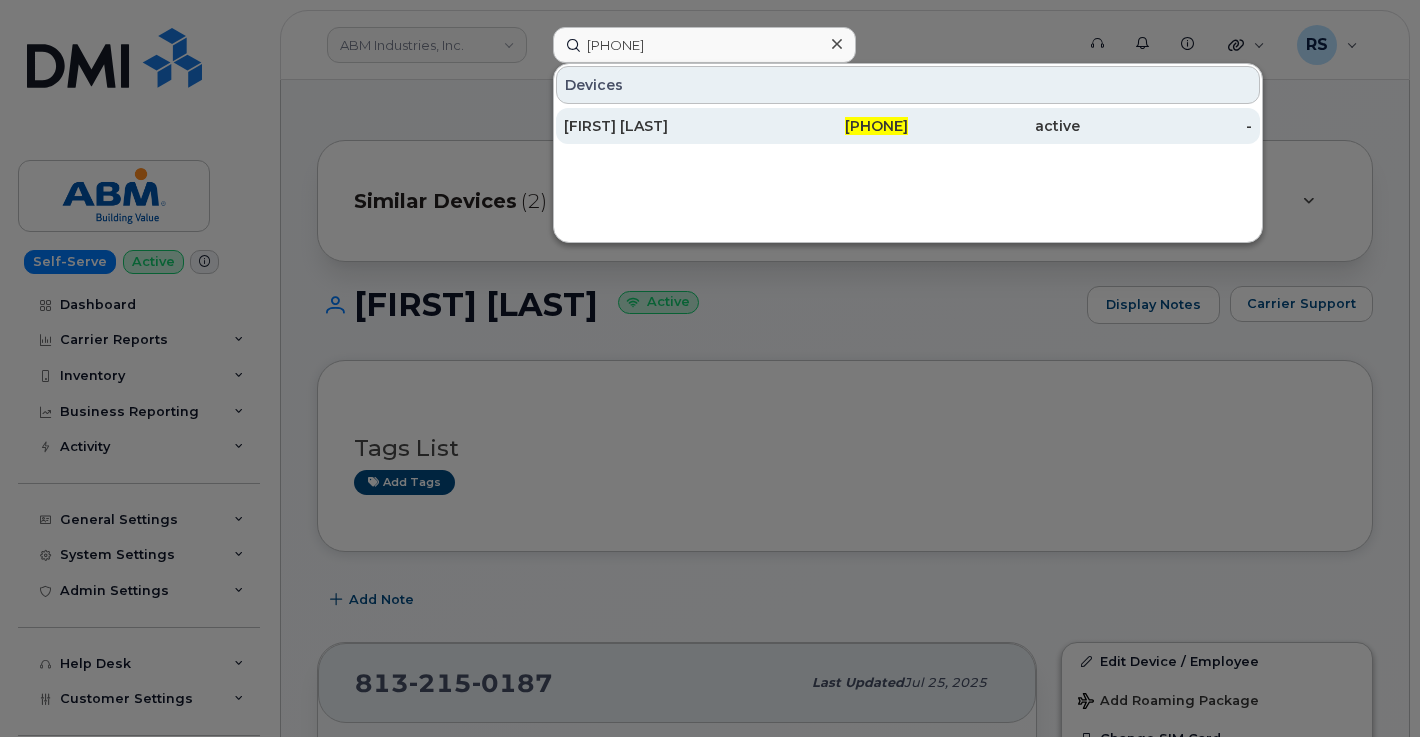 click on "[FIRST] [LAST]" at bounding box center (650, 126) 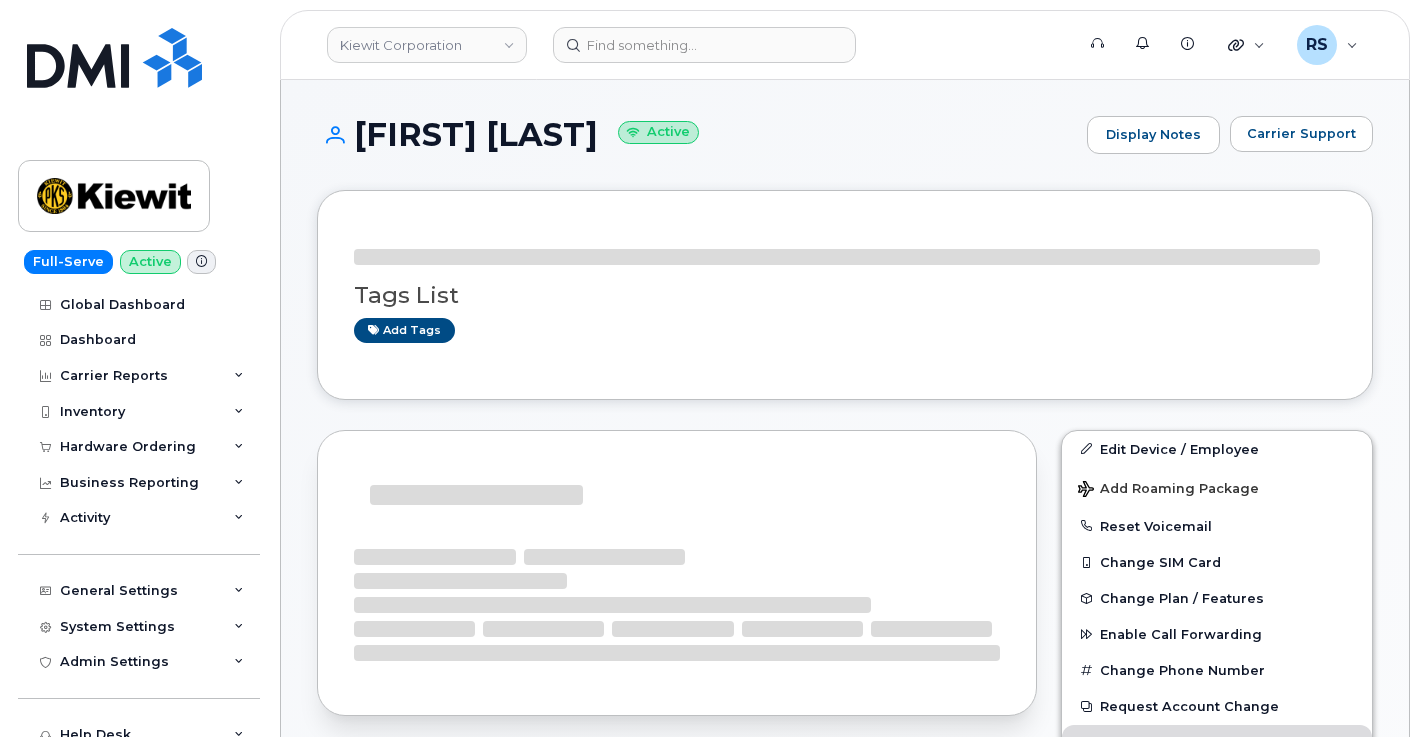 scroll, scrollTop: 0, scrollLeft: 0, axis: both 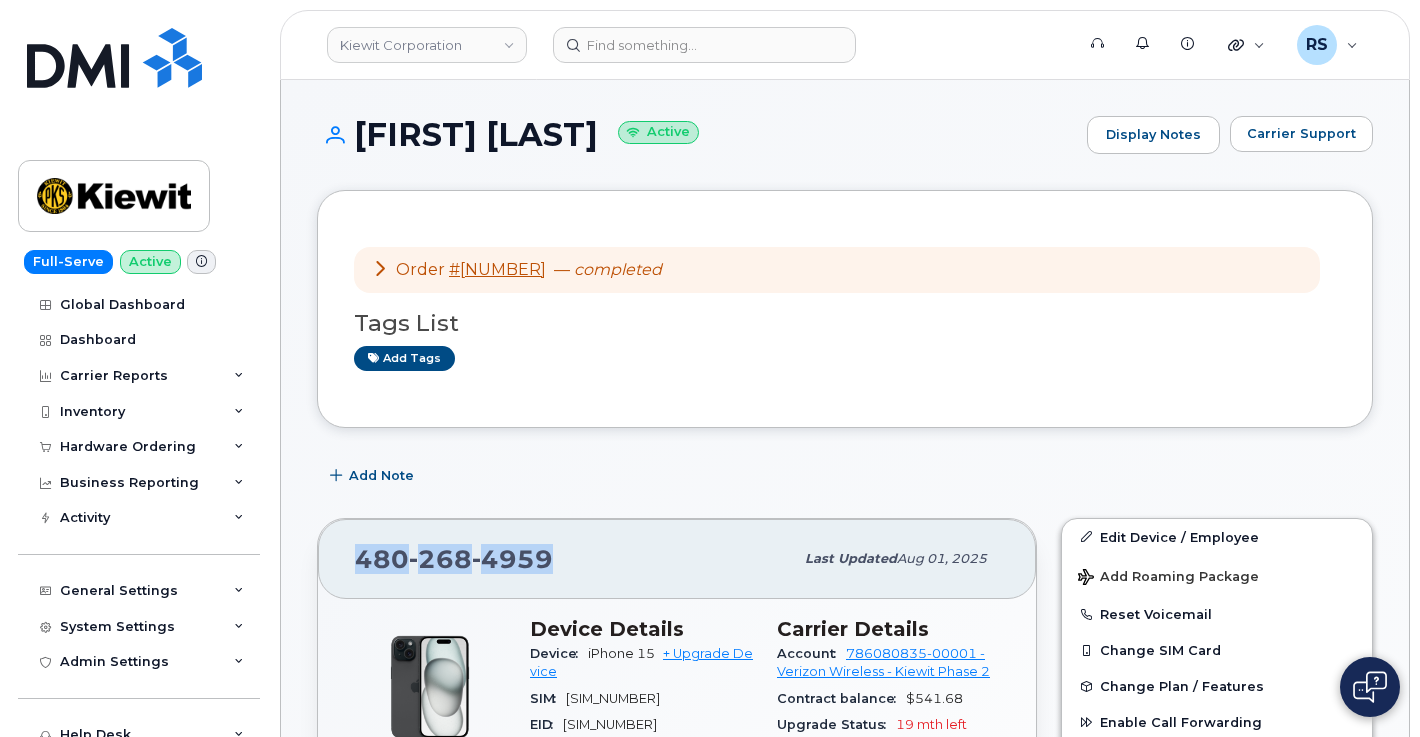 drag, startPoint x: 581, startPoint y: 563, endPoint x: 295, endPoint y: 554, distance: 286.14157 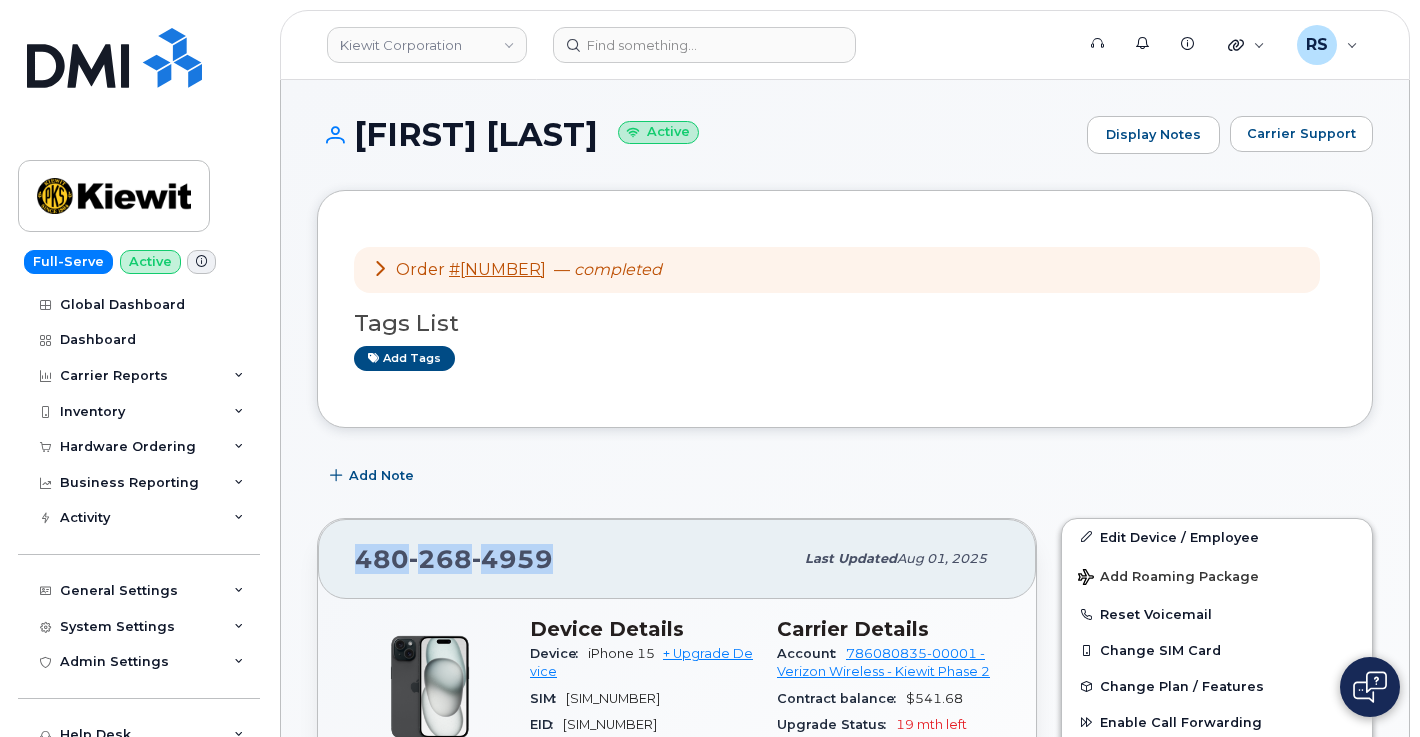 copy on "[PHONE]" 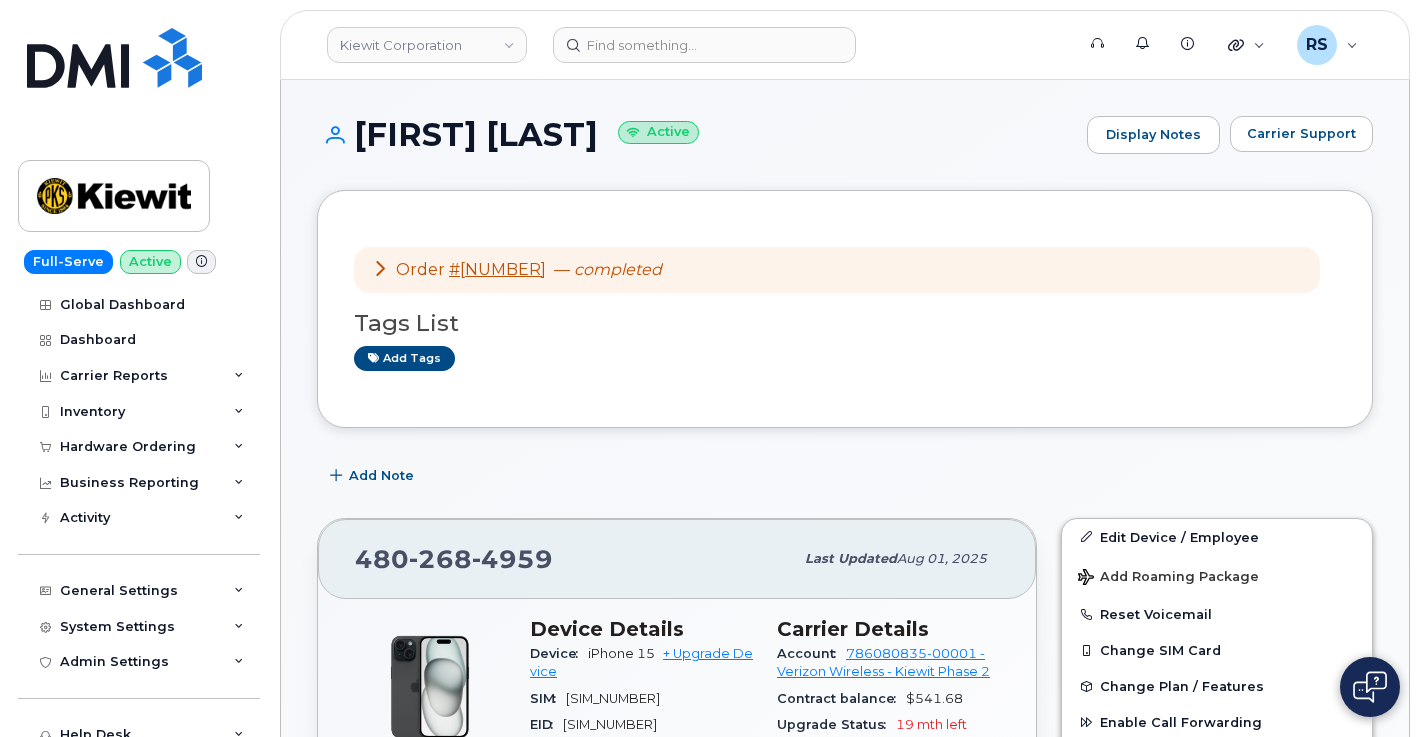 click on "Full-Serve Active Global Dashboard Dashboard Carrier Reports Monthly Billing Data Daily Data Pooling Average Costing Executive Summary Accounting Roaming Reports Suspended Devices Suspension Candidates Custom Report Cost Variance Inventory Mobility Devices Data Conflicts Spare Hardware Import Hardware Ordering Overview Orders Business Reporting Managerial Reports Individual Reports Business Unit Reports Activity Travel Requests Activity Log Device Status Updates Rate Plan Monitor General Settings My Account Approval Mapping Locations Managers & Employees Usage Alerts Tags Data Pool Thresholds System Settings Accounting Codes Contacts Plans and Features Reporting Carrier Contracts Hardware Ordering Users Individual Users Admin Settings Integrations MDM/UEM Config Help Desk Roaming Data Block Dashboard Hardware Orders Repair Requests Device Status Updates Data Pools Data Pool Sources Managerial Disputes Customer Workflows Customer Settings General Business Unit Rules Roaming Dealers Helpdesk Wirelines Emails" at bounding box center [135, 368] 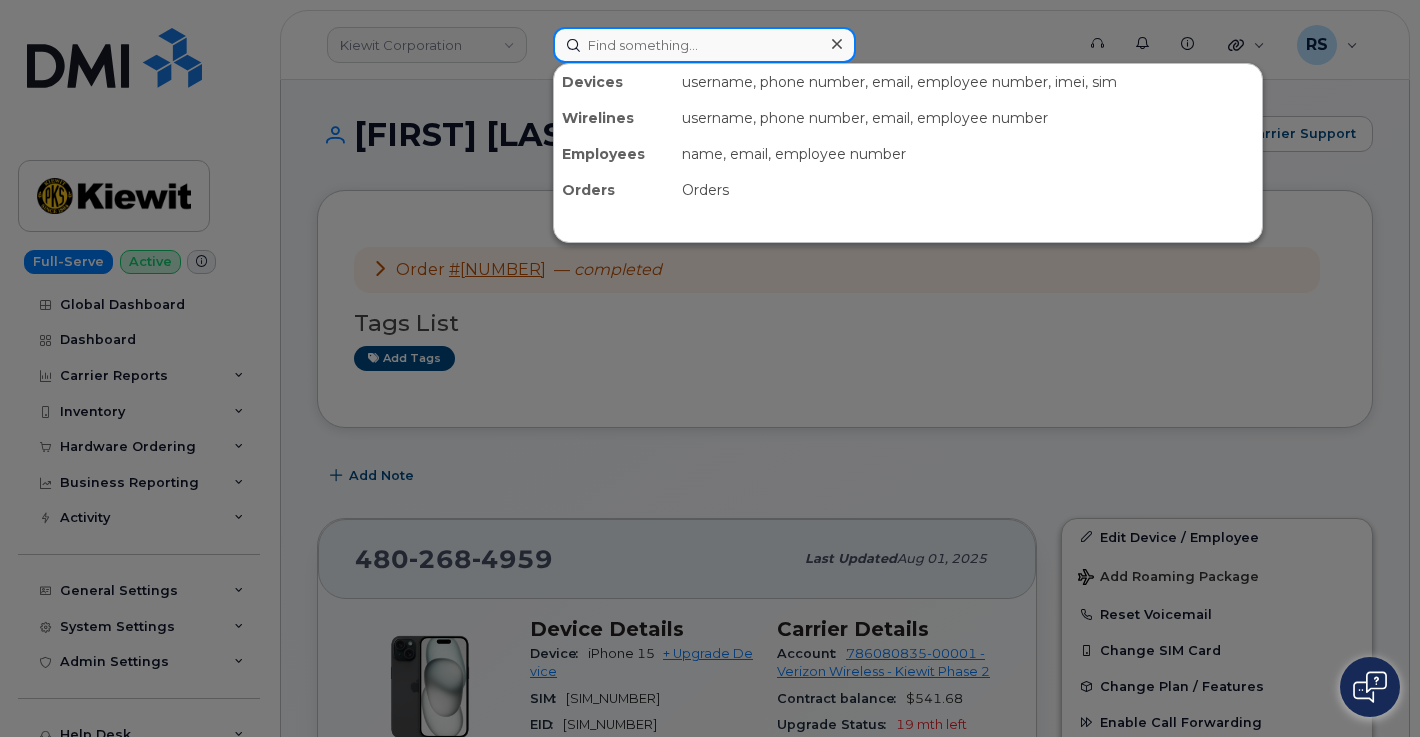 click at bounding box center (704, 45) 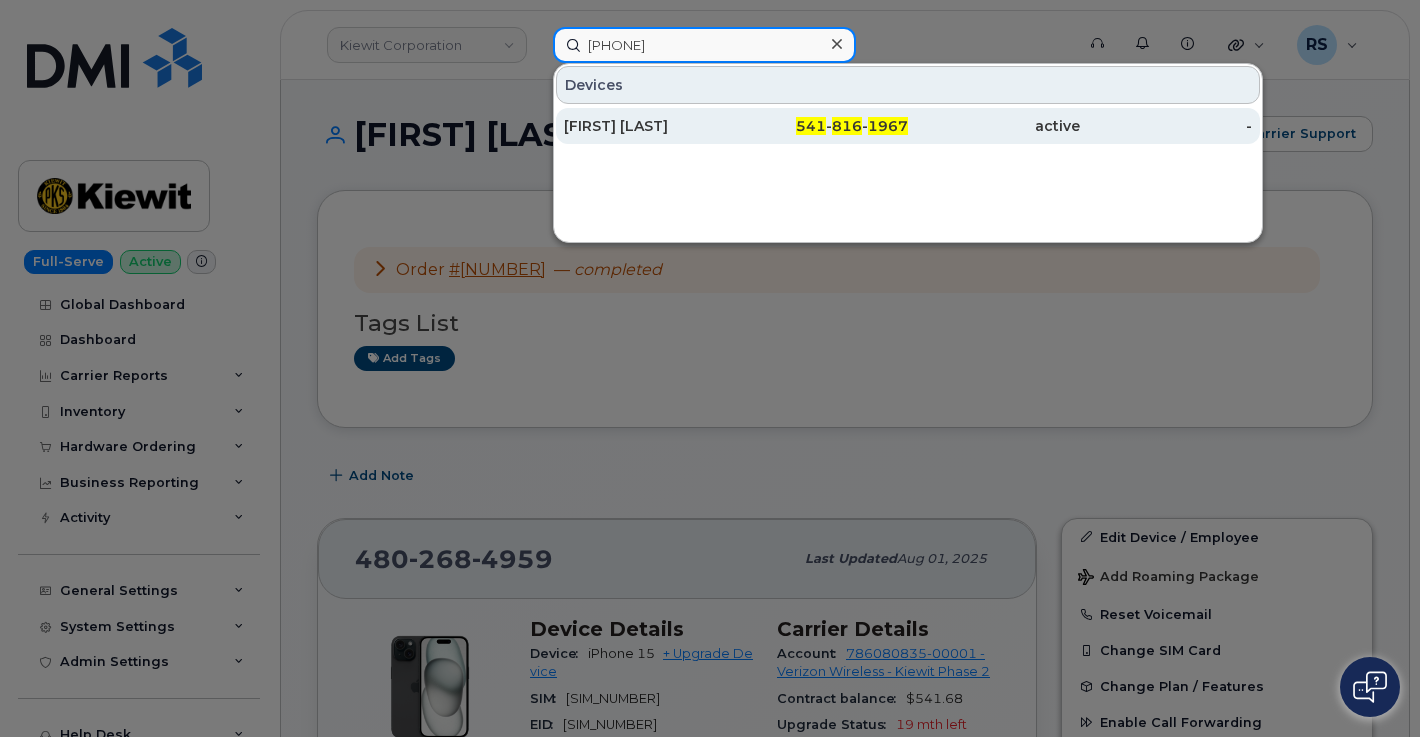 type on "[PHONE]" 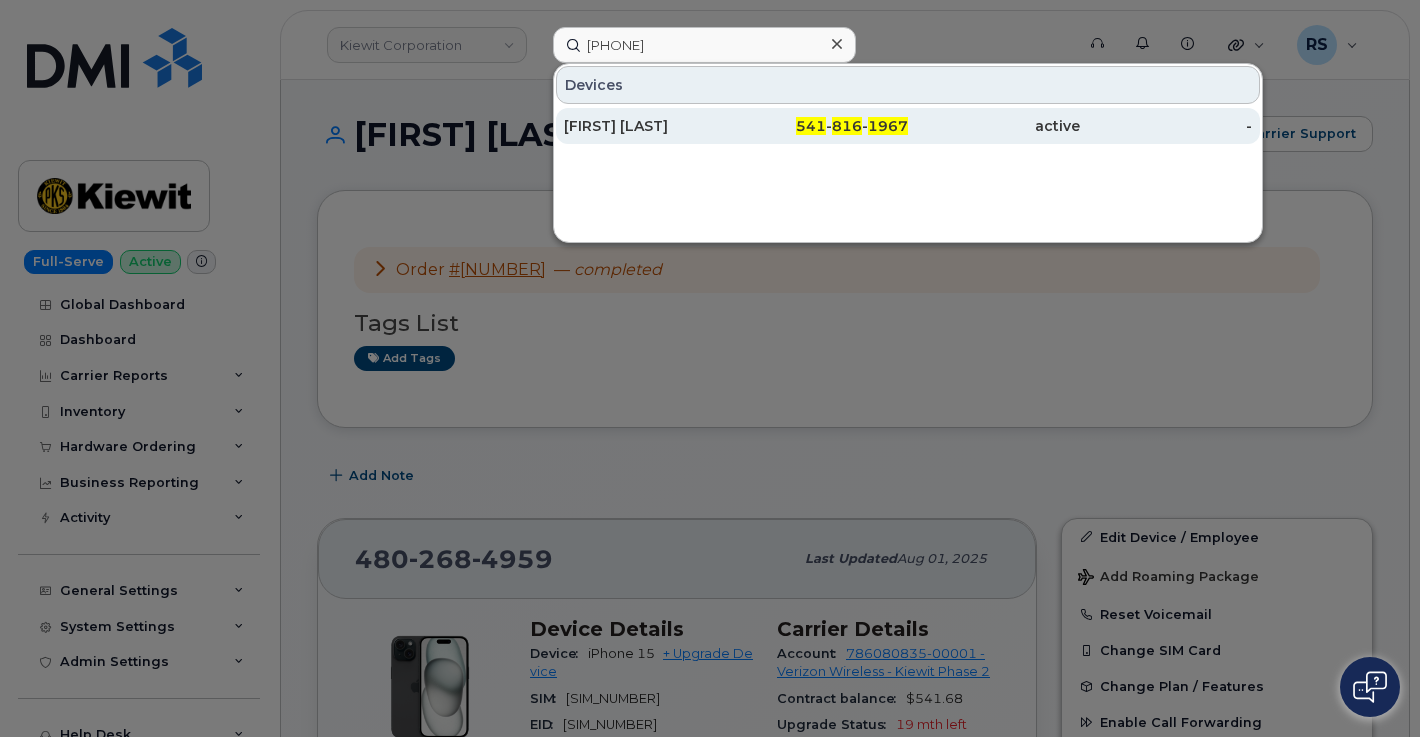 click on "Valeria Romero" at bounding box center (650, 126) 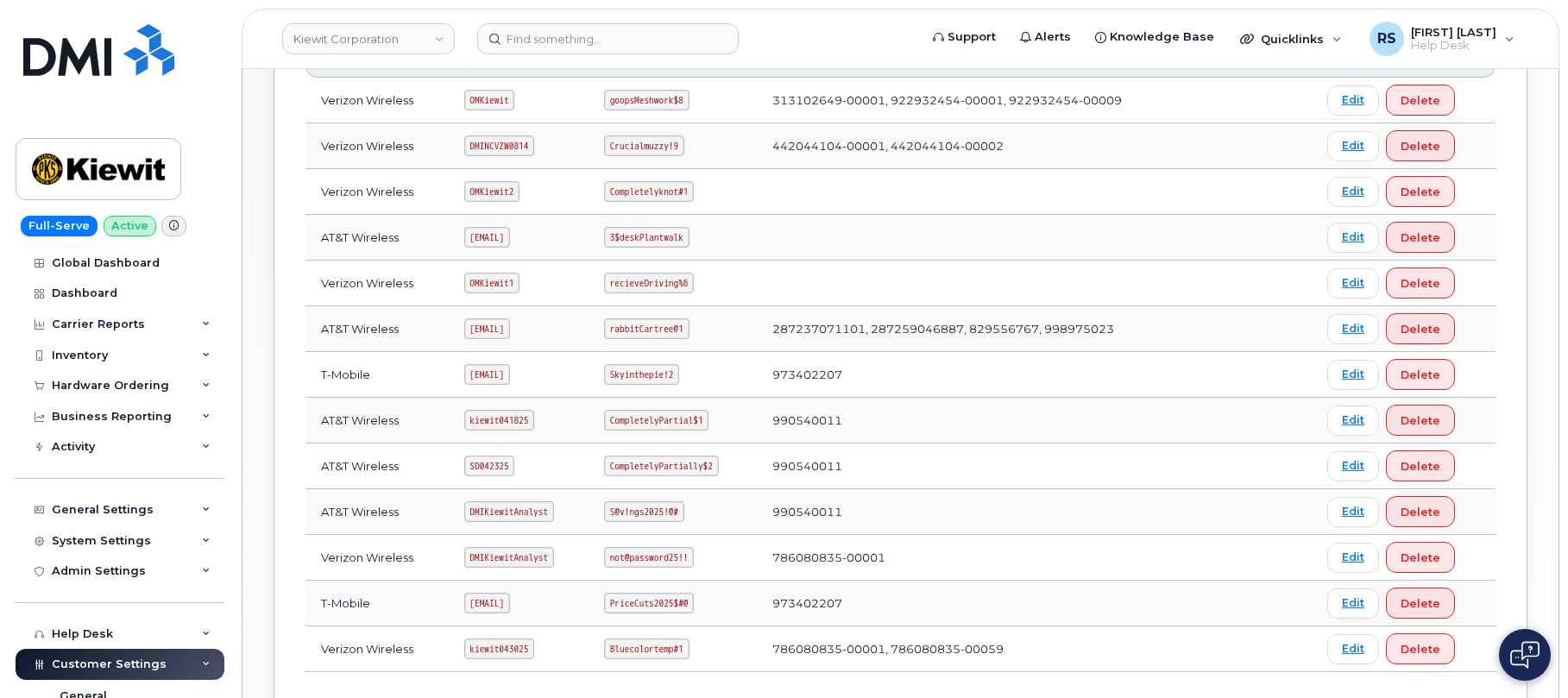 scroll, scrollTop: 345, scrollLeft: 0, axis: vertical 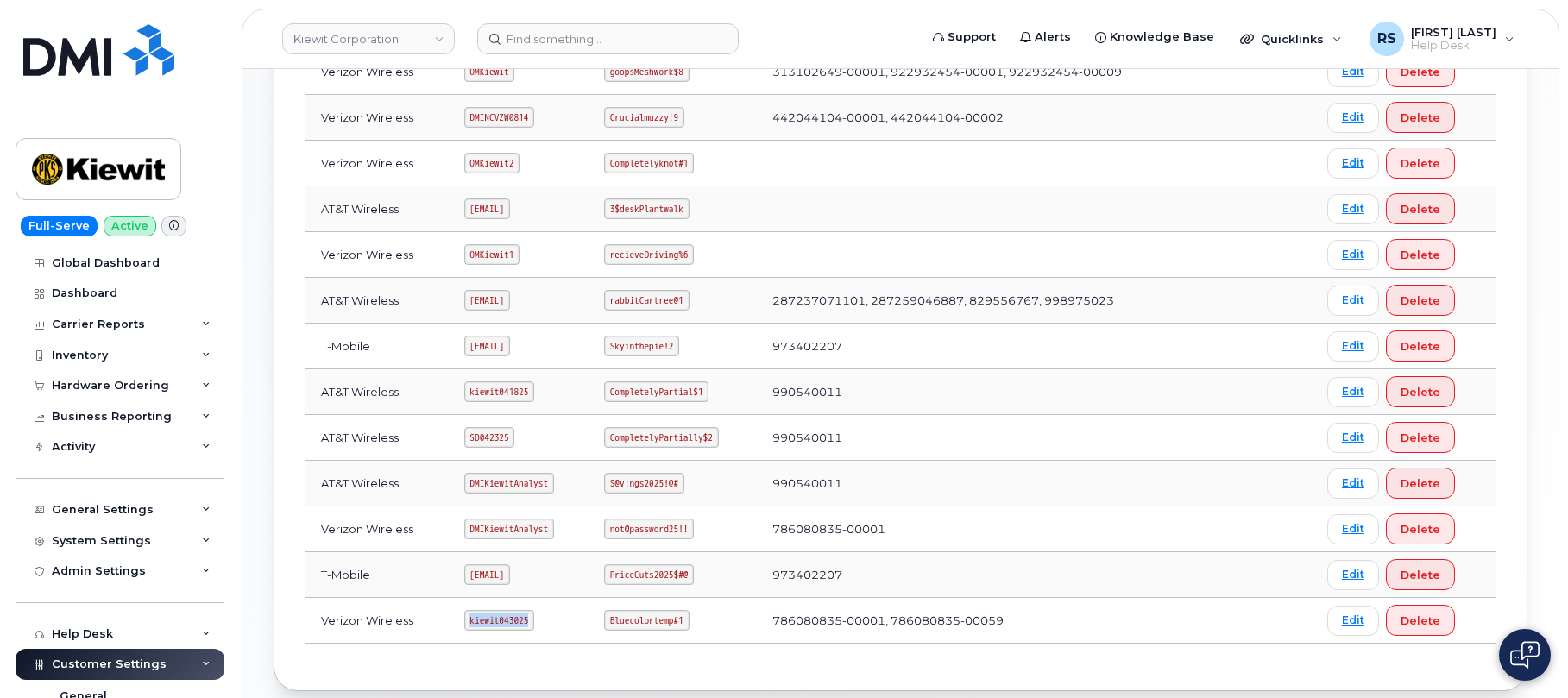 drag, startPoint x: 456, startPoint y: 616, endPoint x: 528, endPoint y: 630, distance: 73.34848 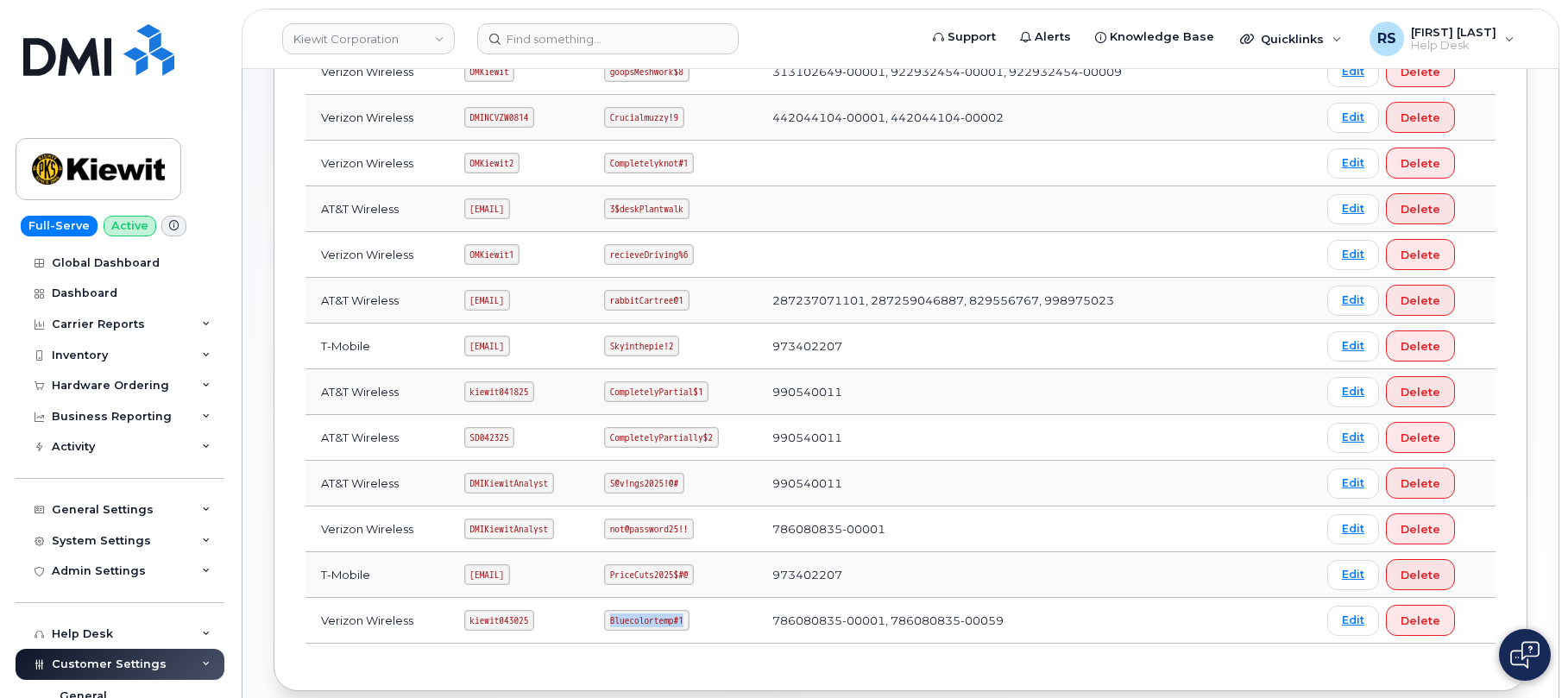drag, startPoint x: 674, startPoint y: 620, endPoint x: 769, endPoint y: 634, distance: 96.02604 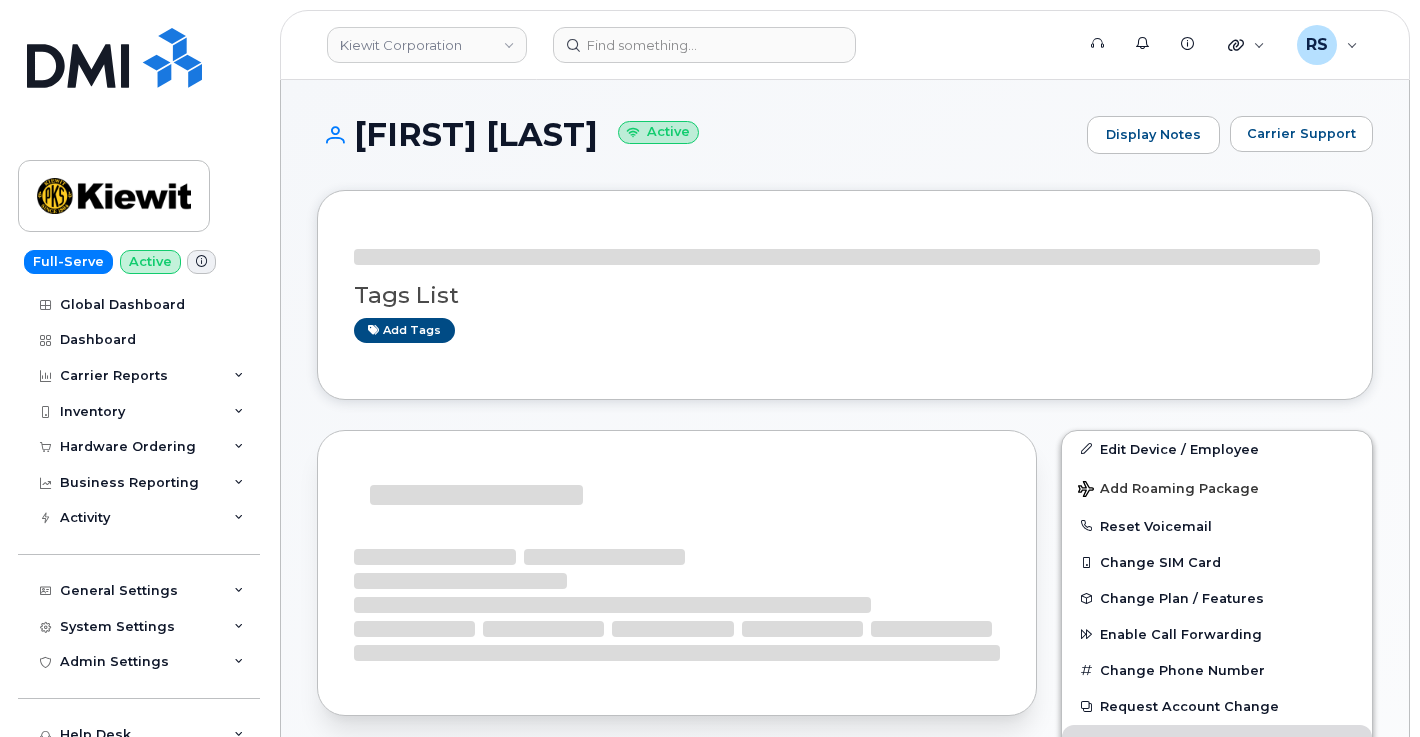 scroll, scrollTop: 0, scrollLeft: 0, axis: both 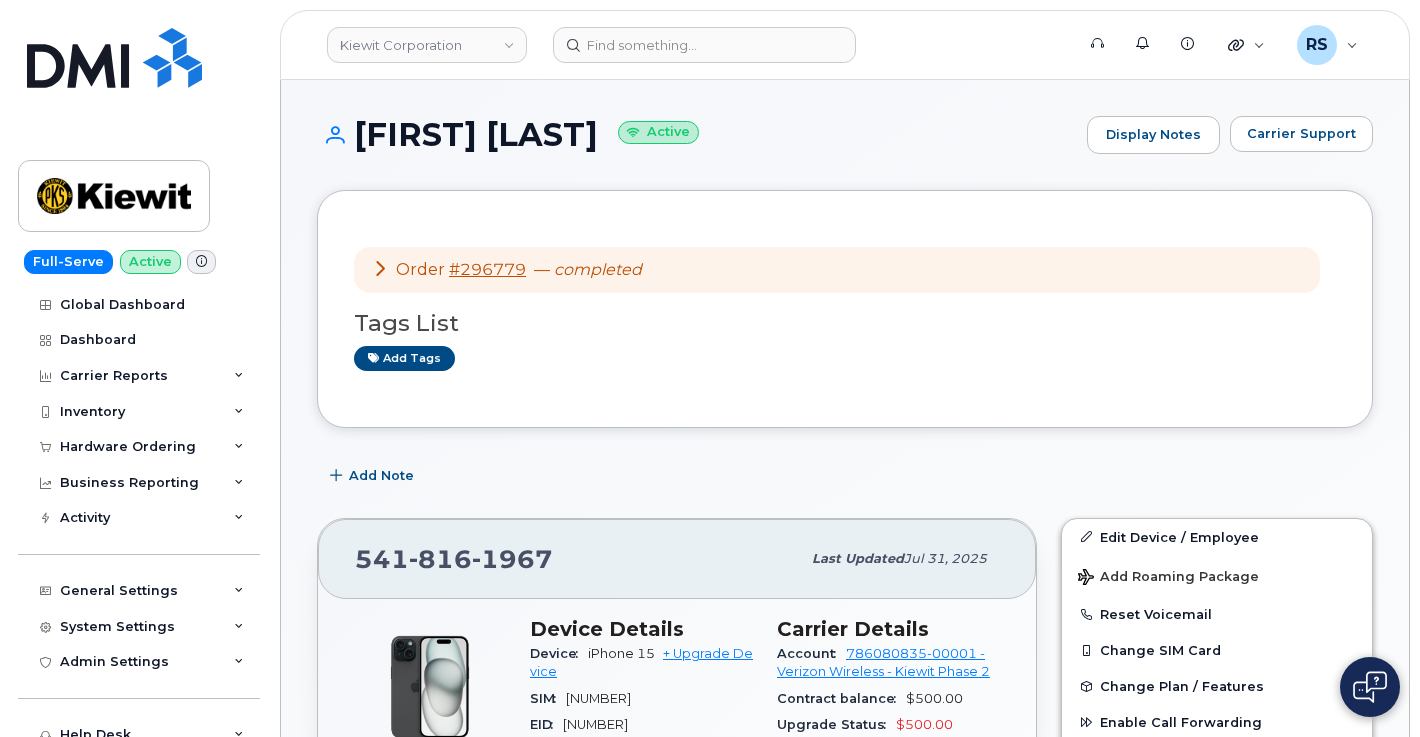 click on "Full-Serve Active Global Dashboard Dashboard Carrier Reports Monthly Billing Data Daily Data Pooling Average Costing Executive Summary Accounting Roaming Reports Suspended Devices Suspension Candidates Custom Report Cost Variance Inventory Mobility Devices Data Conflicts Spare Hardware Import Hardware Ordering Overview Orders Business Reporting Managerial Reports Individual Reports Business Unit Reports Activity Travel Requests Activity Log Device Status Updates Rate Plan Monitor General Settings My Account Approval Mapping Locations Managers & Employees Usage Alerts Tags Data Pool Thresholds System Settings Accounting Codes Contacts Plans and Features Reporting Carrier Contracts Hardware Ordering Users Individual Users Admin Settings Integrations MDM/UEM Config Help Desk Roaming Data Block Dashboard Hardware Orders Repair Requests Device Status Updates Data Pools Data Pool Sources Managerial Disputes Customer Workflows Customer Settings General Business Unit Rules Roaming Dealers Helpdesk Wirelines Emails" at bounding box center [135, 368] 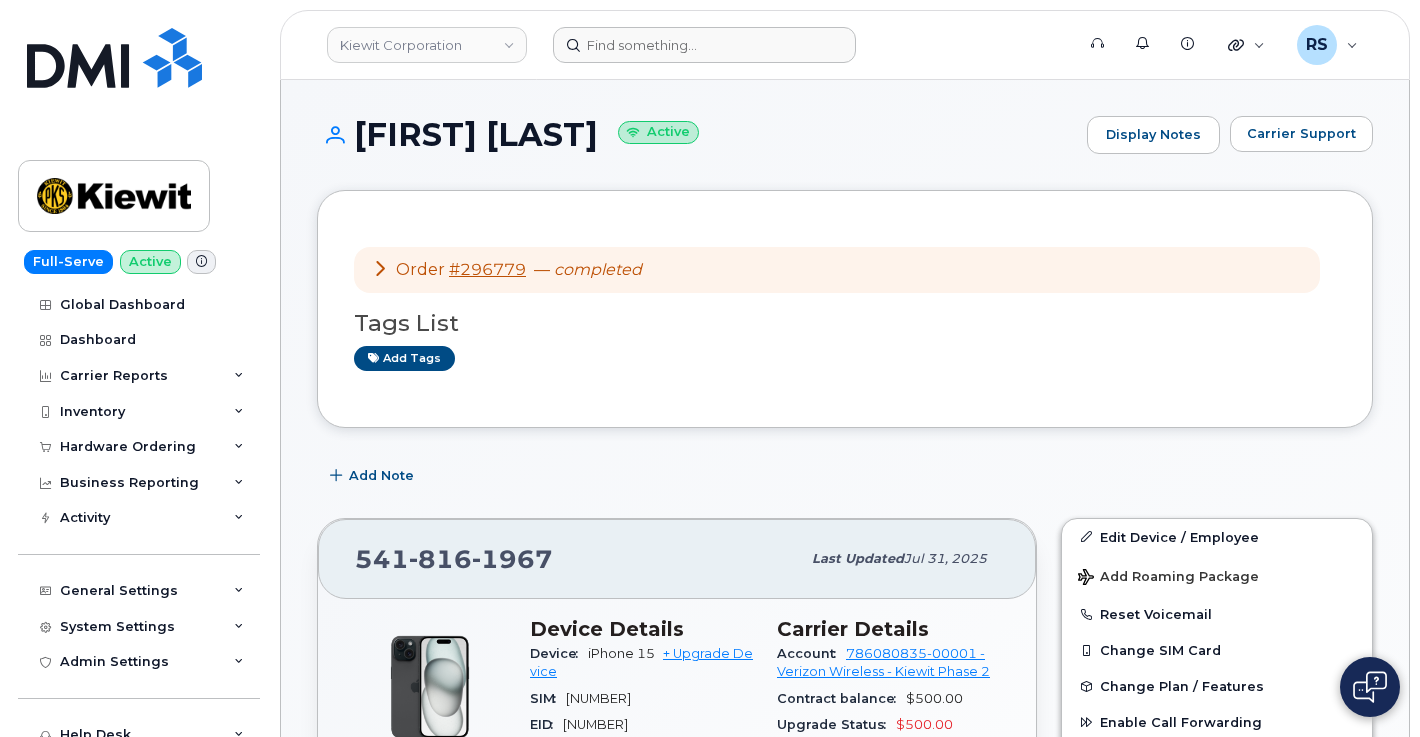 click at bounding box center (807, 45) 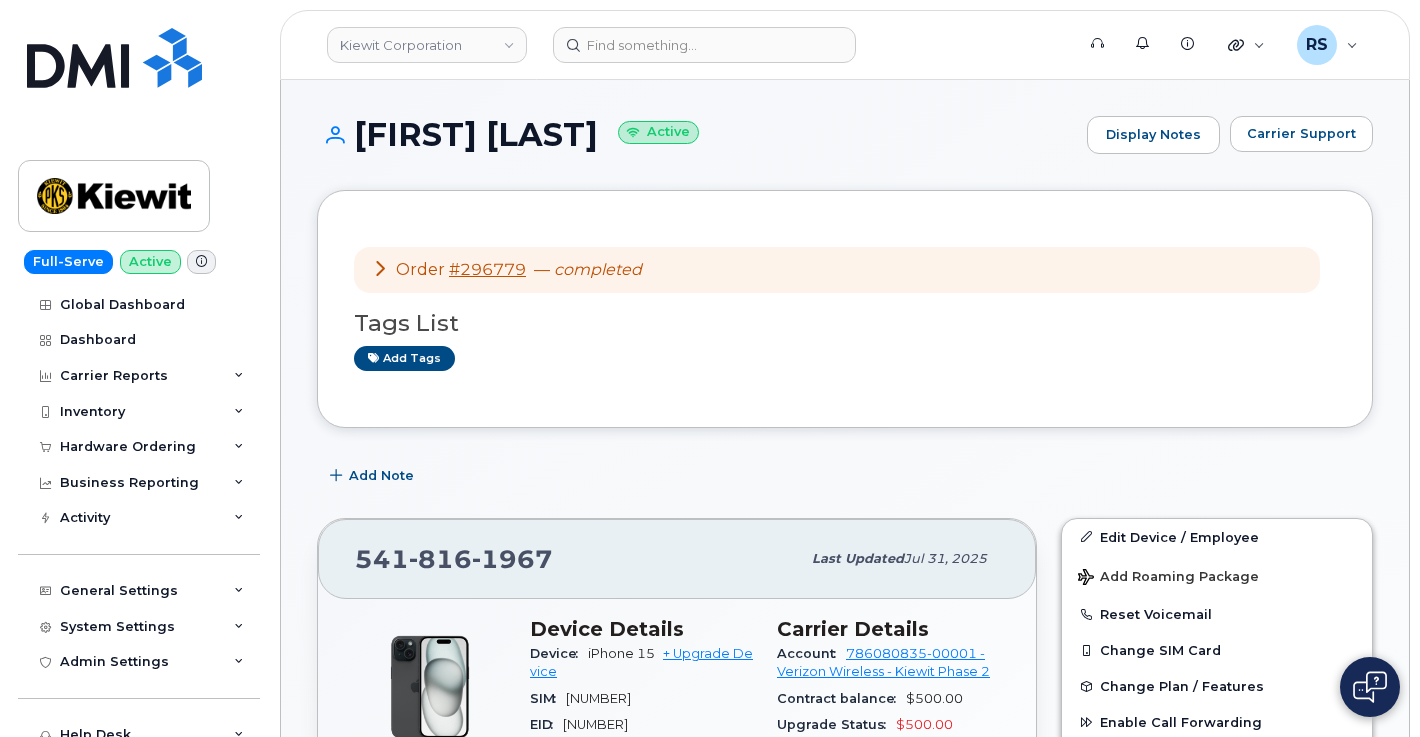 click at bounding box center (430, 687) 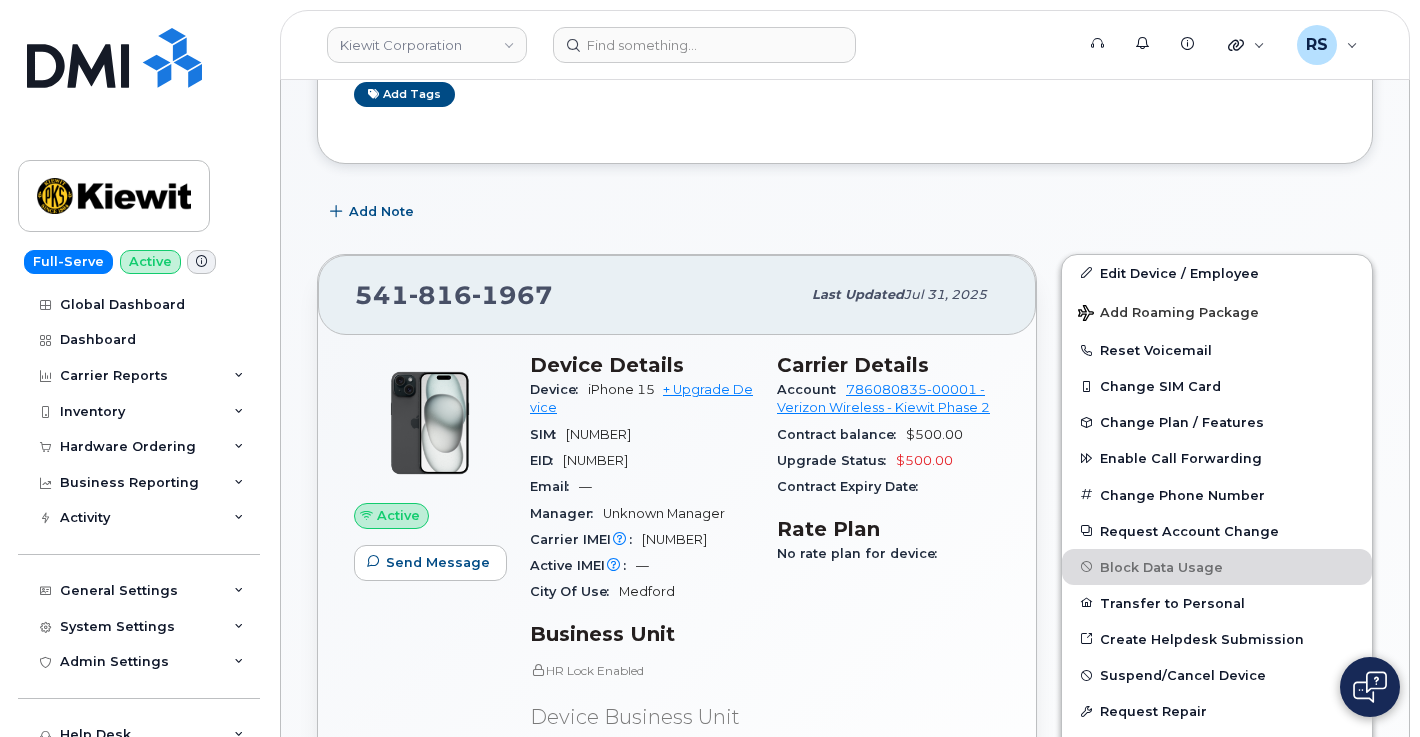 scroll, scrollTop: 267, scrollLeft: 0, axis: vertical 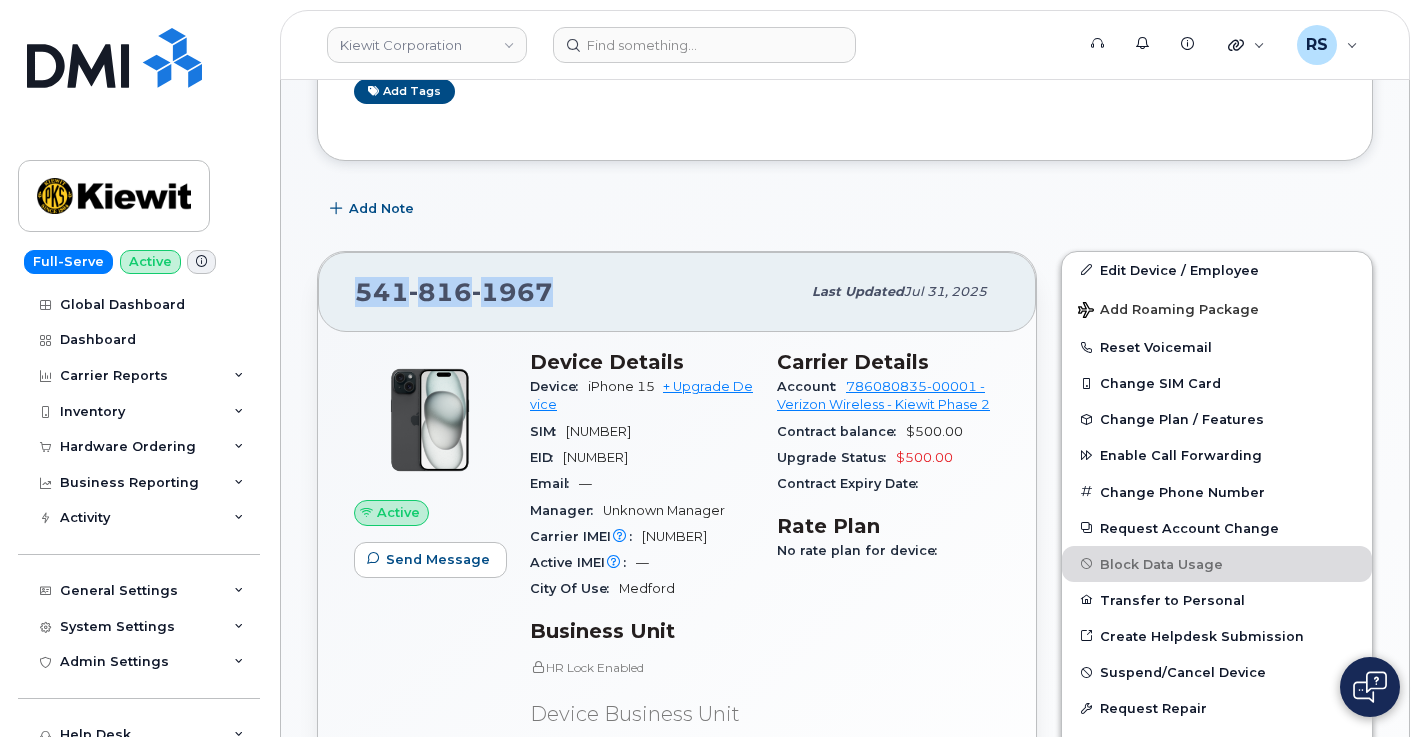 drag, startPoint x: 555, startPoint y: 294, endPoint x: 364, endPoint y: 295, distance: 191.00262 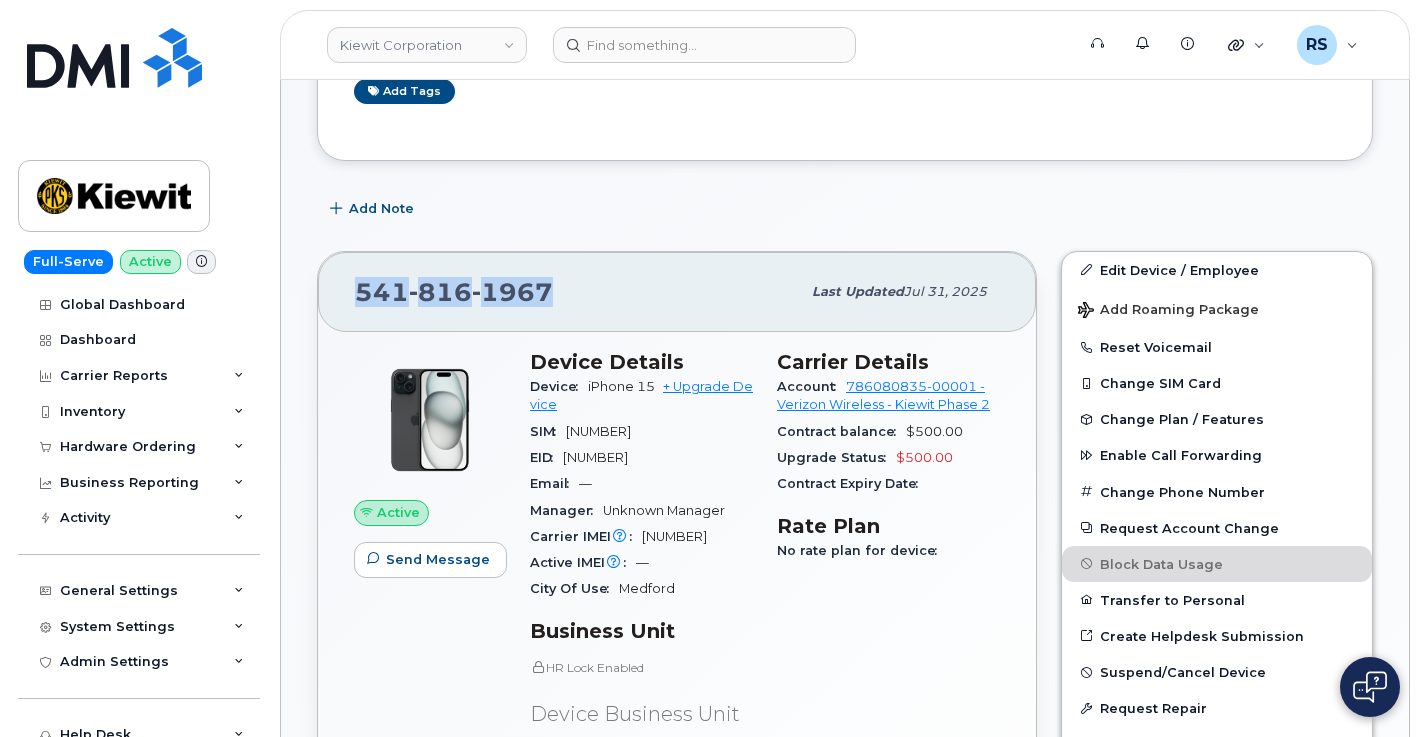 click on "541 816 1967" at bounding box center [577, 292] 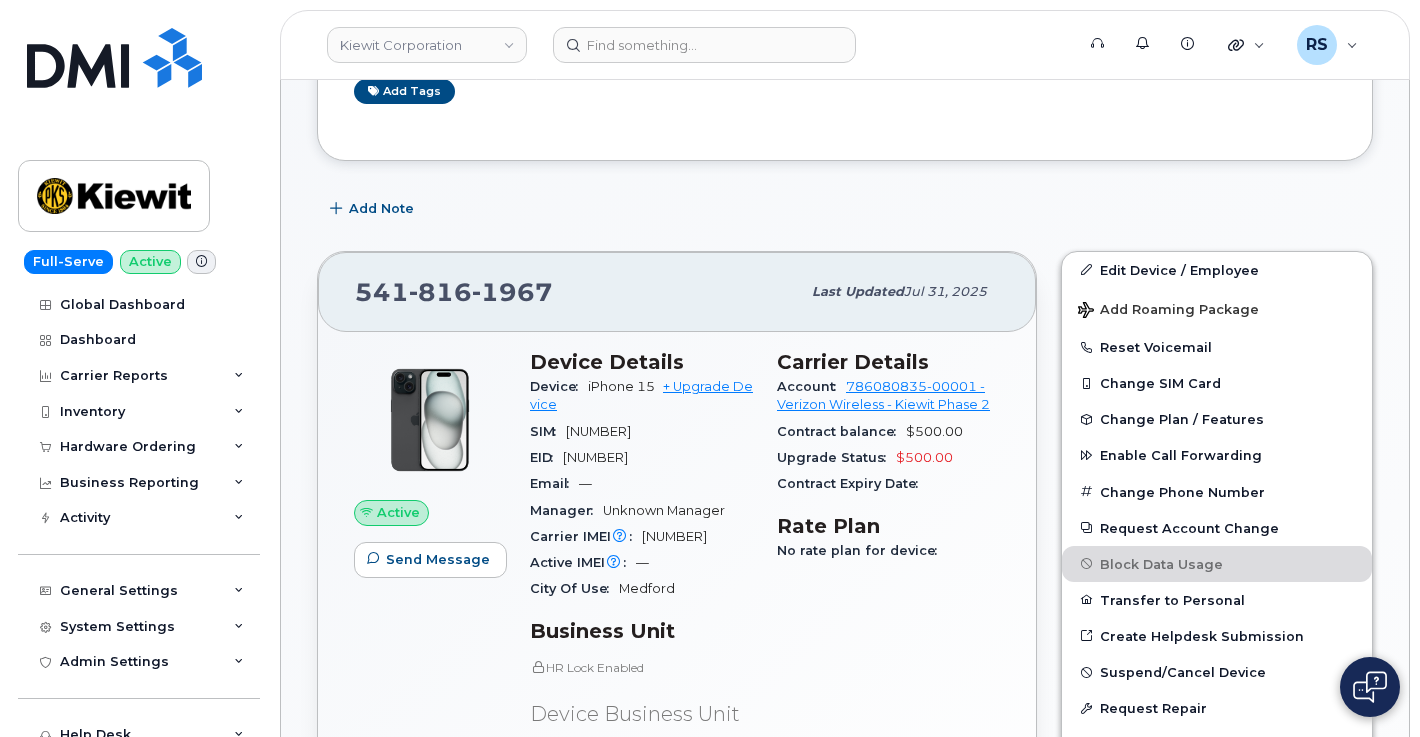 click on "Order #296779 — completed
Tags List
Add tags
Add Note
541 816 1967 Last updated  Jul 31, 2025 Active Send Message Device Details Device  iPhone 15   + Upgrade Device SIM  89049032007208888800193010949571 EID  89049032007208888800193010949571 Email  — Manager  Unknown Manager Carrier IMEI  Carrier IMEI is reported during the last billing cycle or change of service 356832828954673  Active IMEI  Active IMEI is refreshed daily with a delay of up to 48 hours following network connection — City Of Use  Medford Business Unit HR Lock Enabled Device Business Unit Cost Center  None None None Profit Center  None None None WBS Element  105871.1103 1884 Line Co. 2190 Carrier Details Account  786080835-00001 - Verizon Wireless - Kiewit Phase 2 Contract balance  $500.00 Upgrade Status  $500.00 Contract Expiry Date  Rate Plan No rate plan for device
Edit Device / Employee
Add Roaming Package
Reset Voicemail
Change SIM Card" at bounding box center [845, 934] 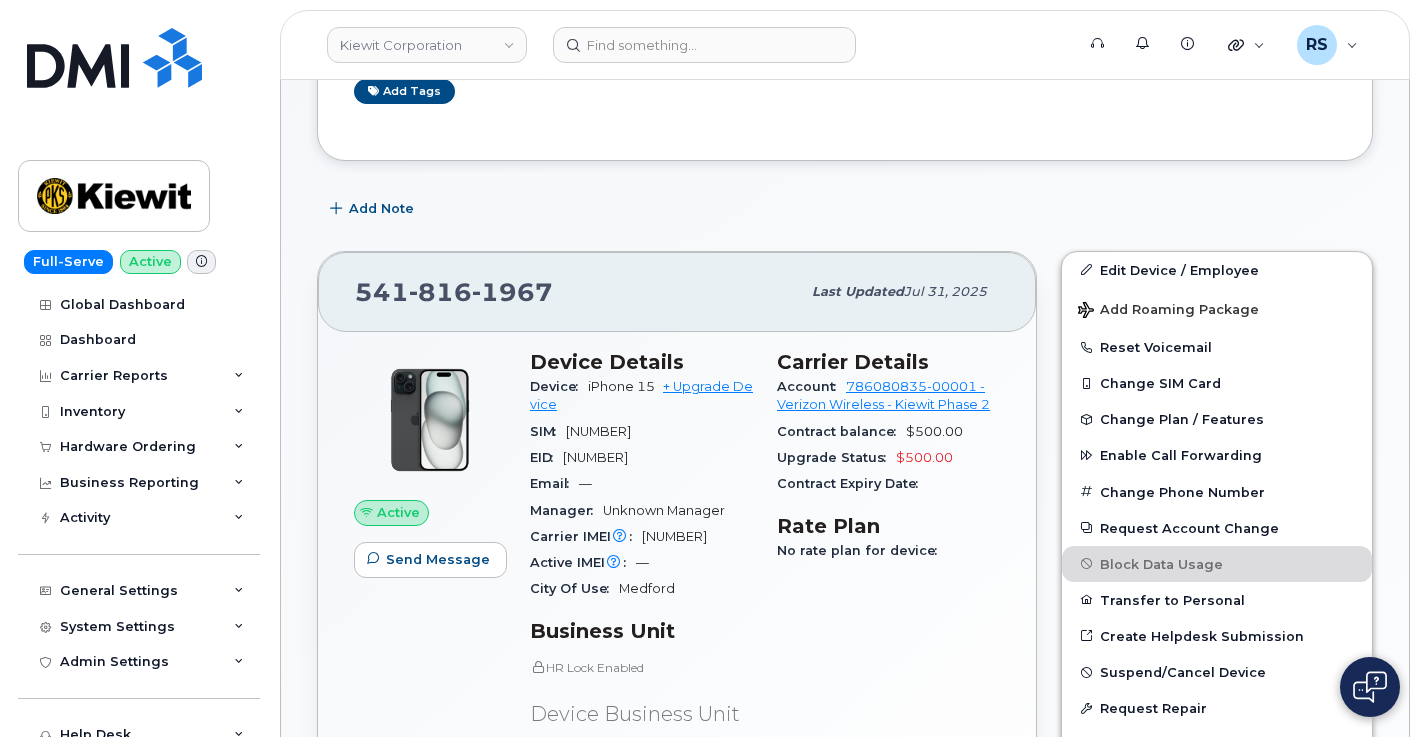 scroll, scrollTop: 0, scrollLeft: 0, axis: both 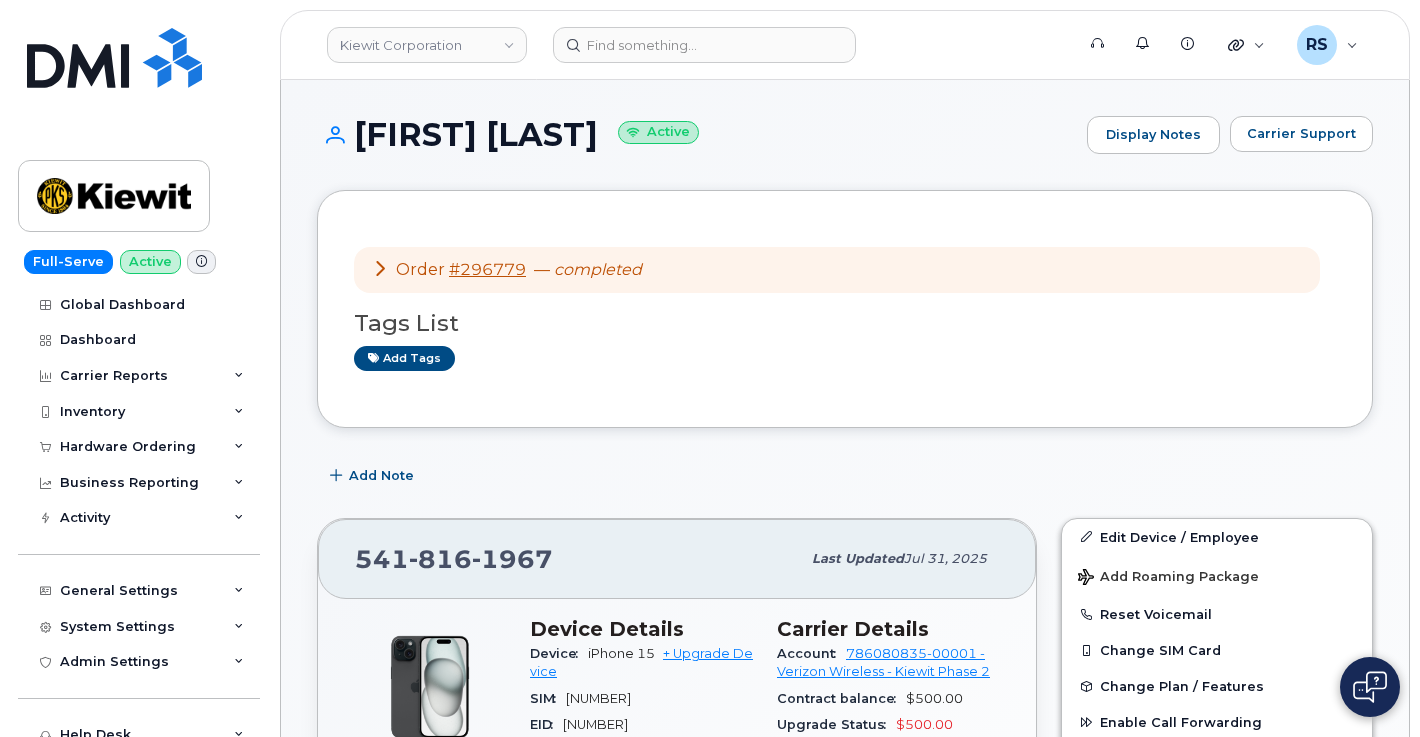 click on "Full-Serve Active Global Dashboard Dashboard Carrier Reports Monthly Billing Data Daily Data Pooling Average Costing Executive Summary Accounting Roaming Reports Suspended Devices Suspension Candidates Custom Report Cost Variance Inventory Mobility Devices Data Conflicts Spare Hardware Import Hardware Ordering Overview Orders Business Reporting Managerial Reports Individual Reports Business Unit Reports Activity Travel Requests Activity Log Device Status Updates Rate Plan Monitor General Settings My Account Approval Mapping Locations Managers & Employees Usage Alerts Tags Data Pool Thresholds System Settings Accounting Codes Contacts Plans and Features Reporting Carrier Contracts Hardware Ordering Users Individual Users Admin Settings Integrations MDM/UEM Config Help Desk Roaming Data Block Dashboard Hardware Orders Repair Requests Device Status Updates Data Pools Data Pool Sources Managerial Disputes Customer Workflows Customer Settings General Business Unit Rules Roaming Dealers Helpdesk Wirelines Emails" at bounding box center [135, 368] 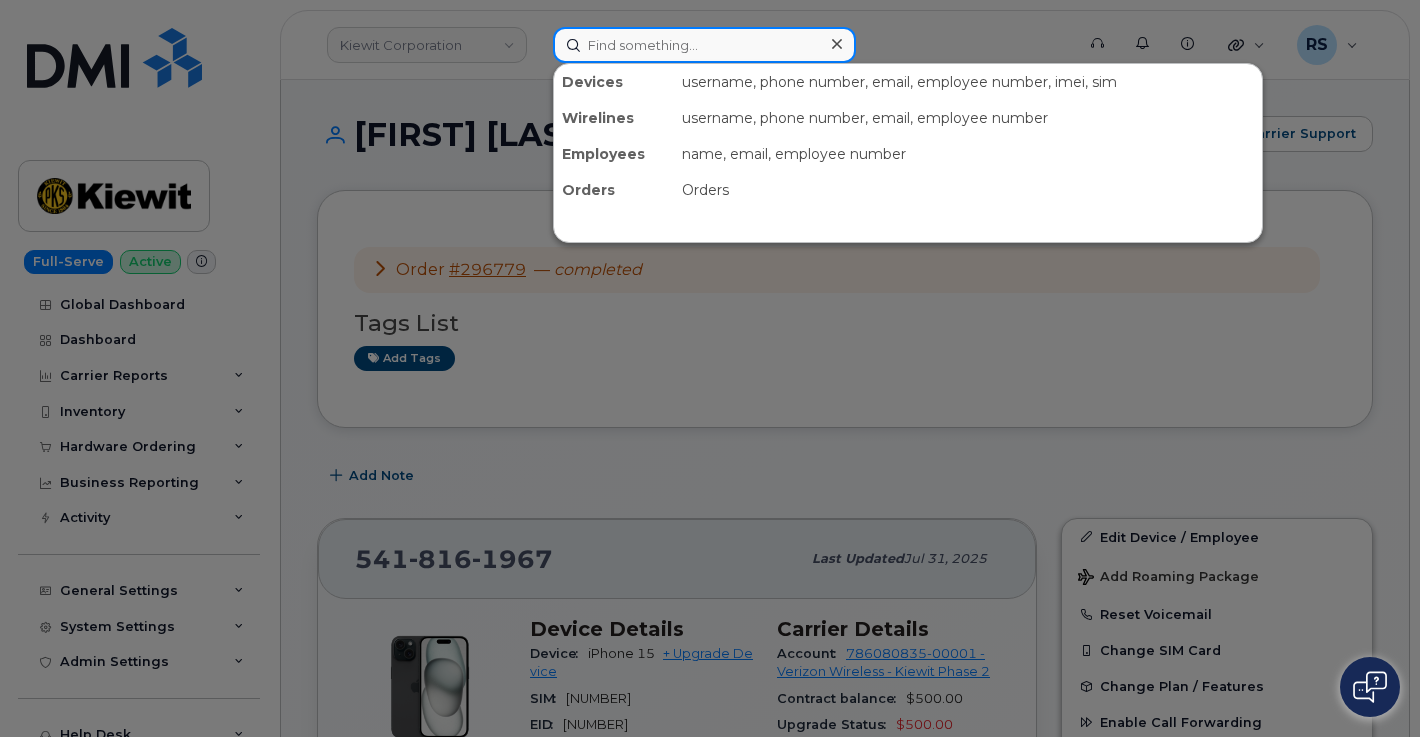 click at bounding box center (704, 45) 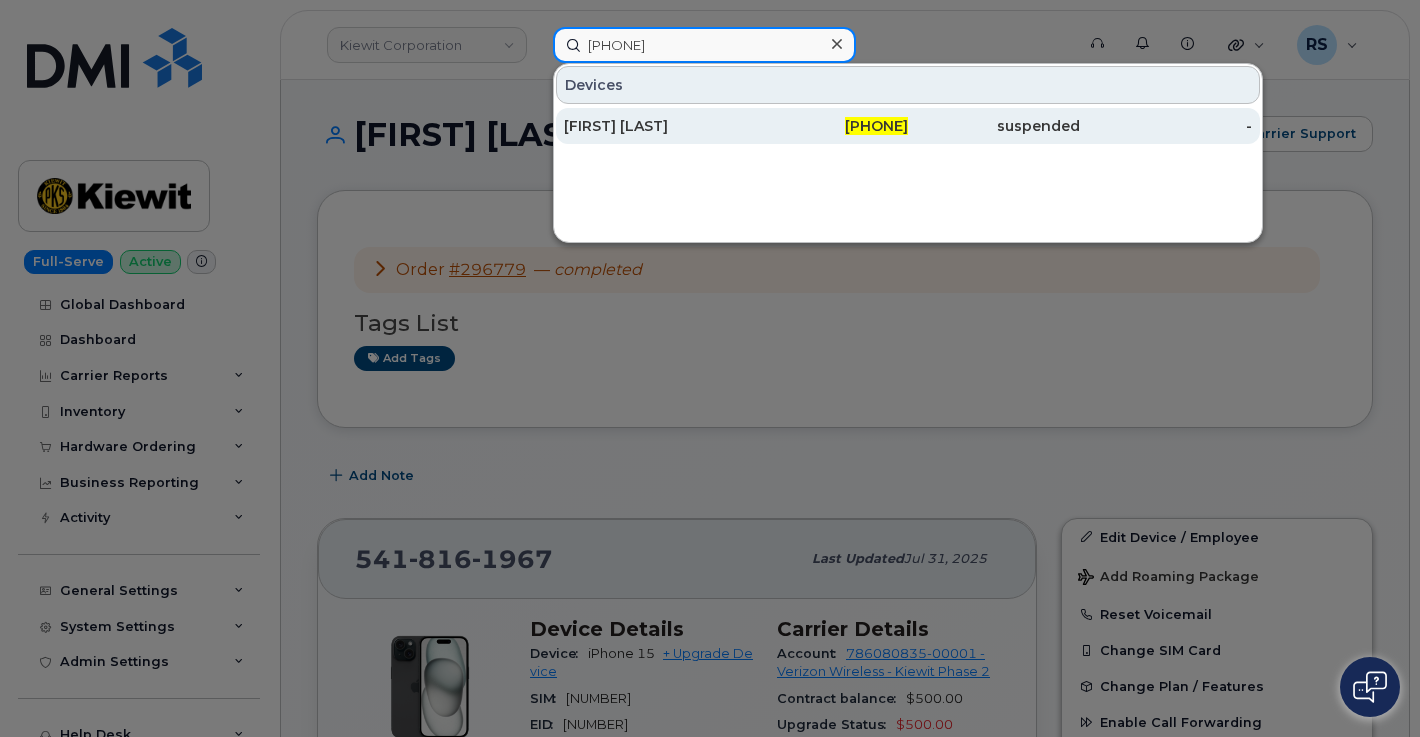 type on "925-353-5616" 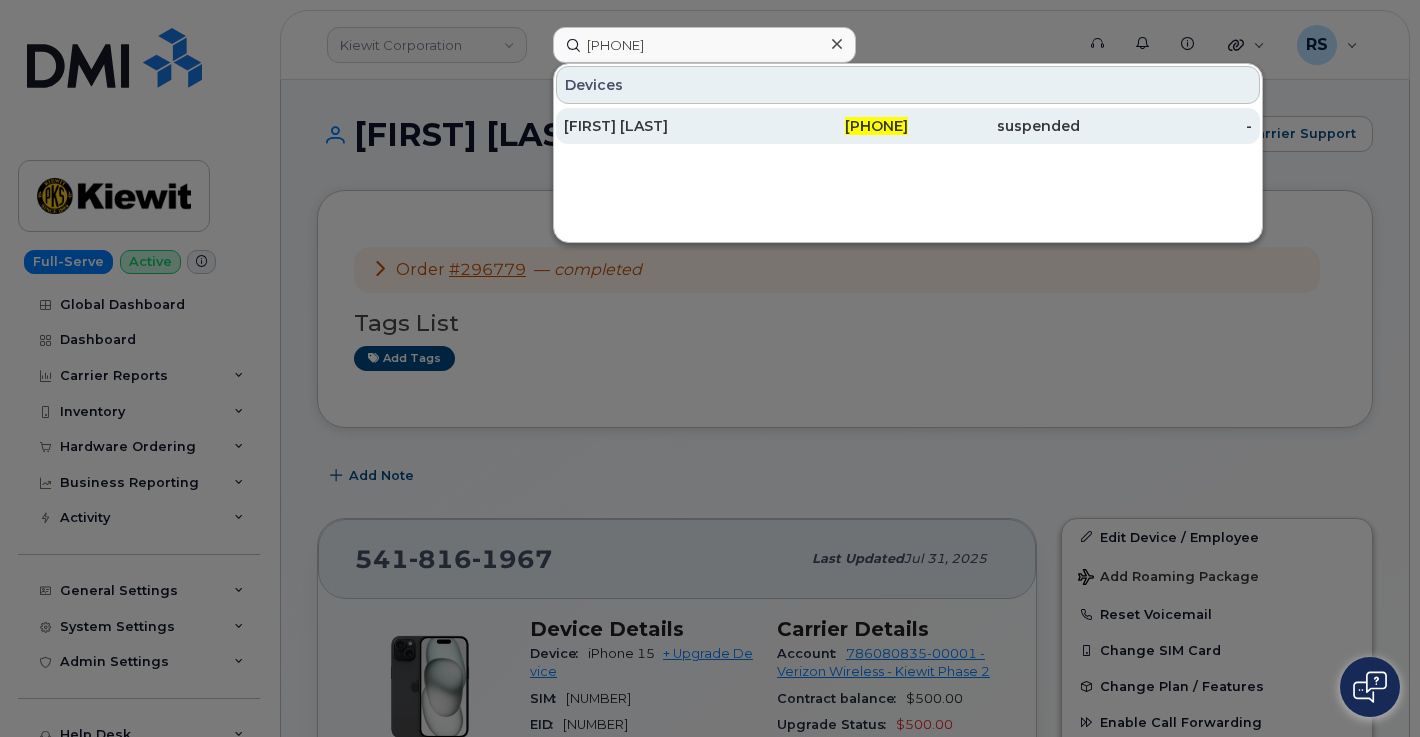 click on "[FIRST] [LAST]" at bounding box center [650, 126] 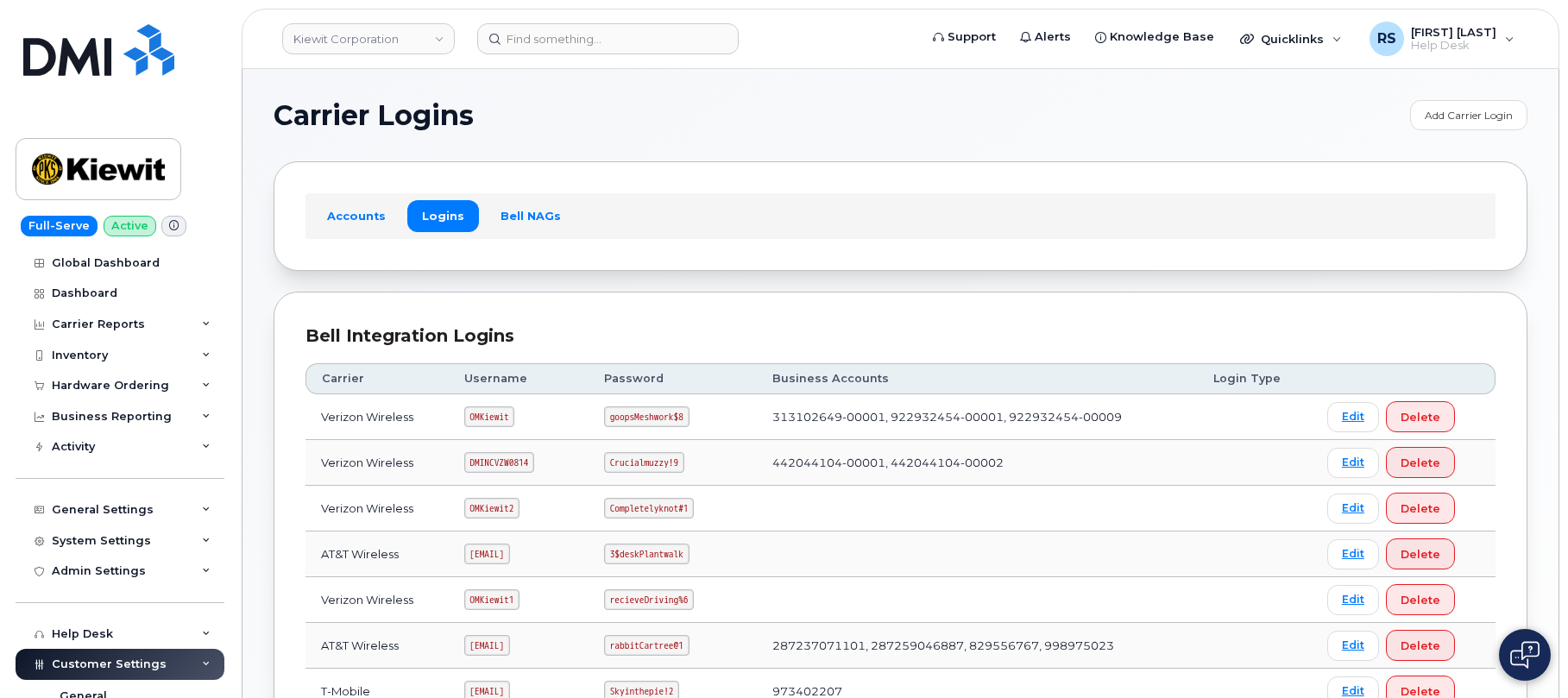 scroll, scrollTop: 345, scrollLeft: 0, axis: vertical 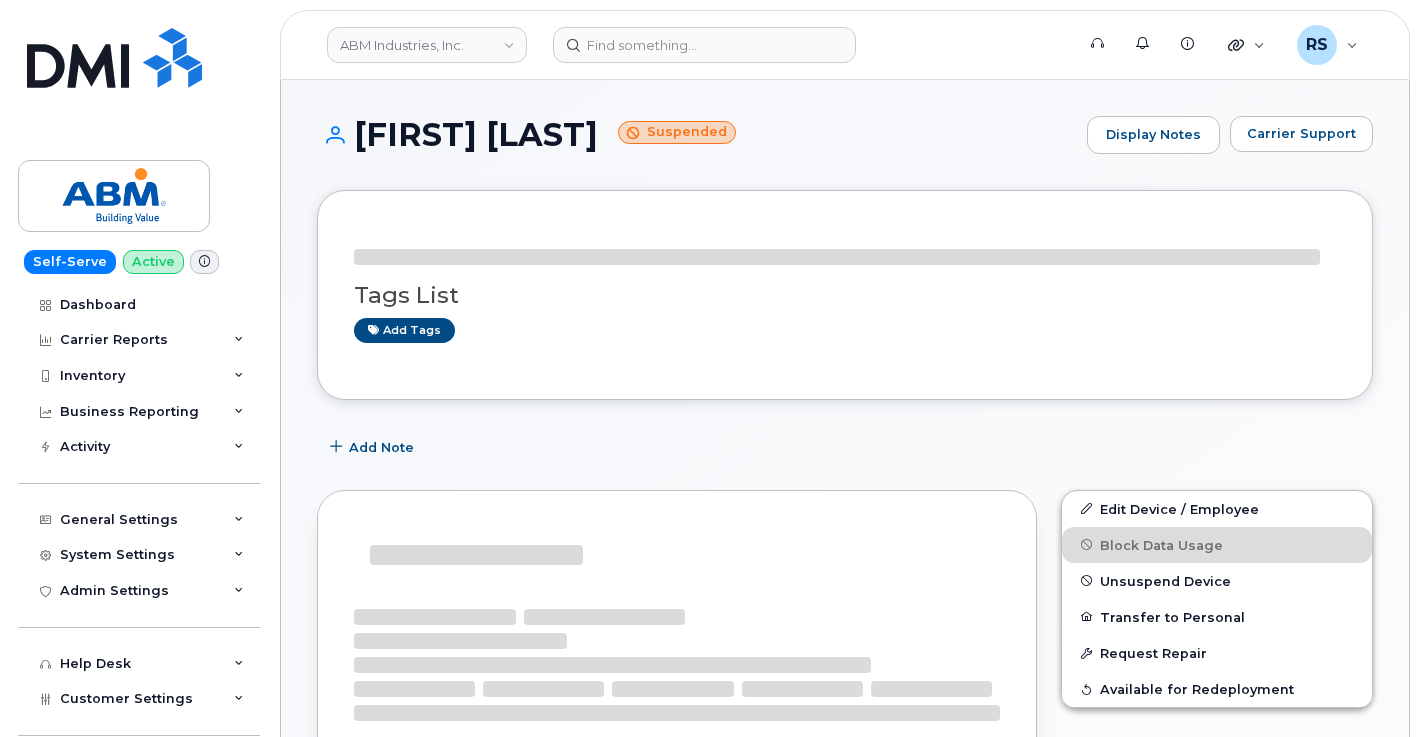 click on "[FIRST] [LAST]
Suspended" at bounding box center (697, 134) 